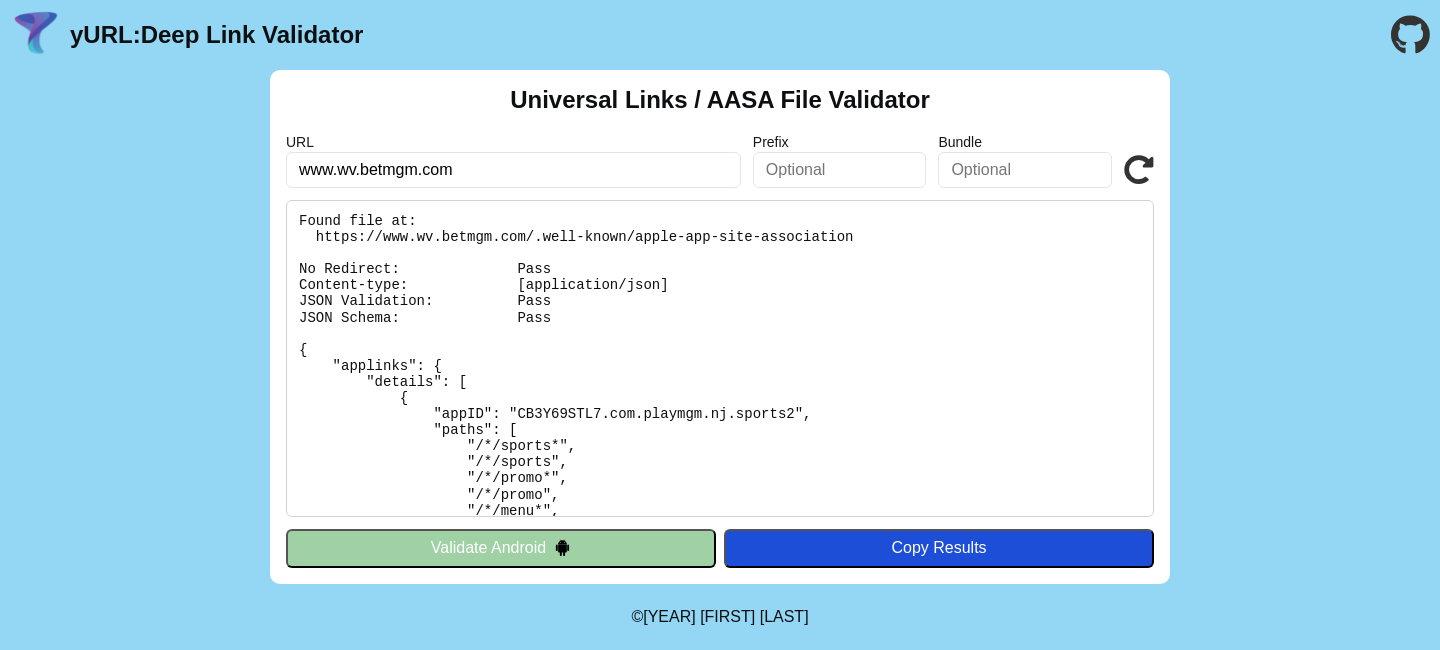 scroll, scrollTop: 0, scrollLeft: 0, axis: both 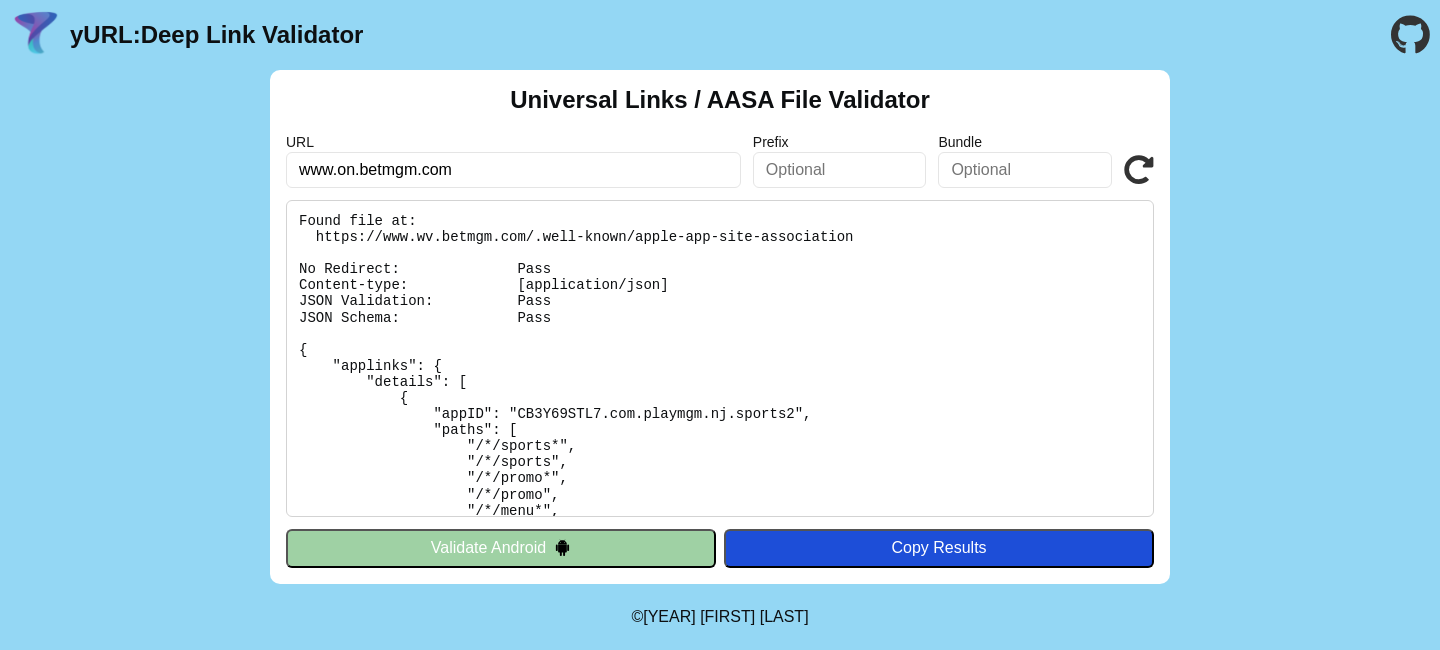 drag, startPoint x: 442, startPoint y: 171, endPoint x: 471, endPoint y: 171, distance: 29 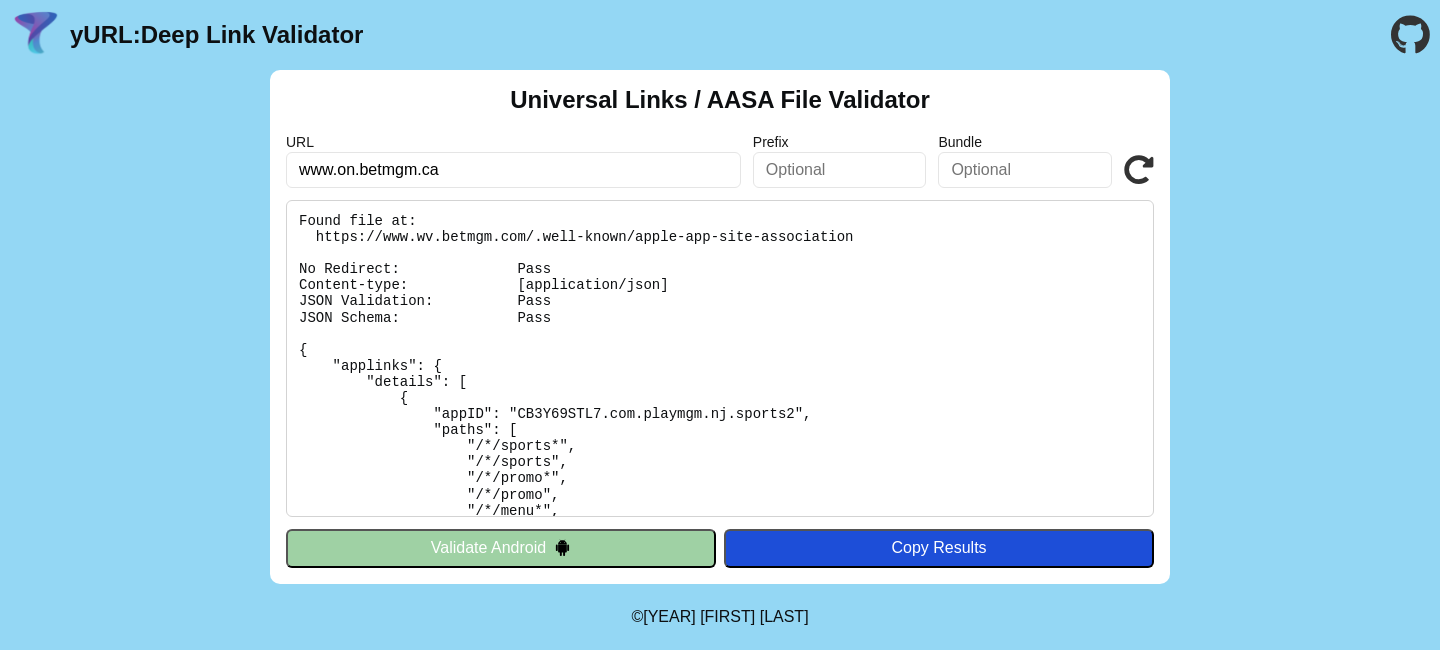 type on "www.on.betmgm.ca" 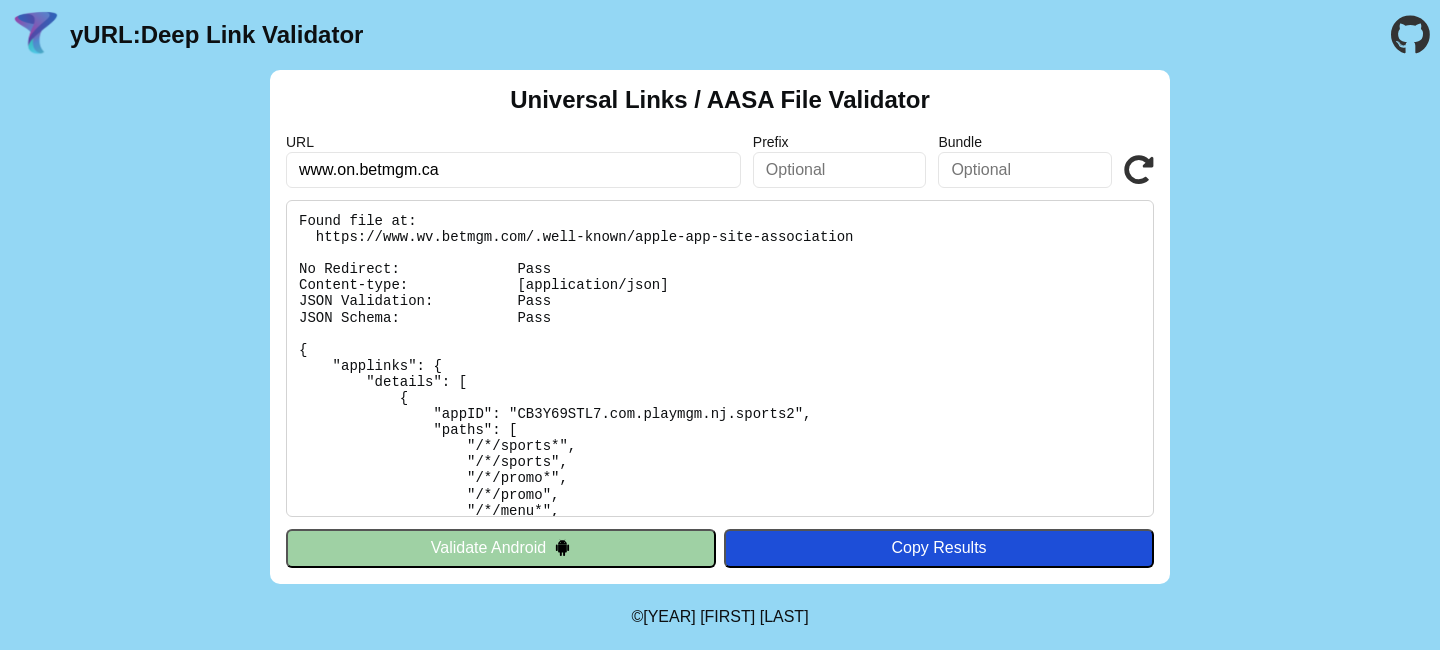 click on "Validate" at bounding box center (0, 0) 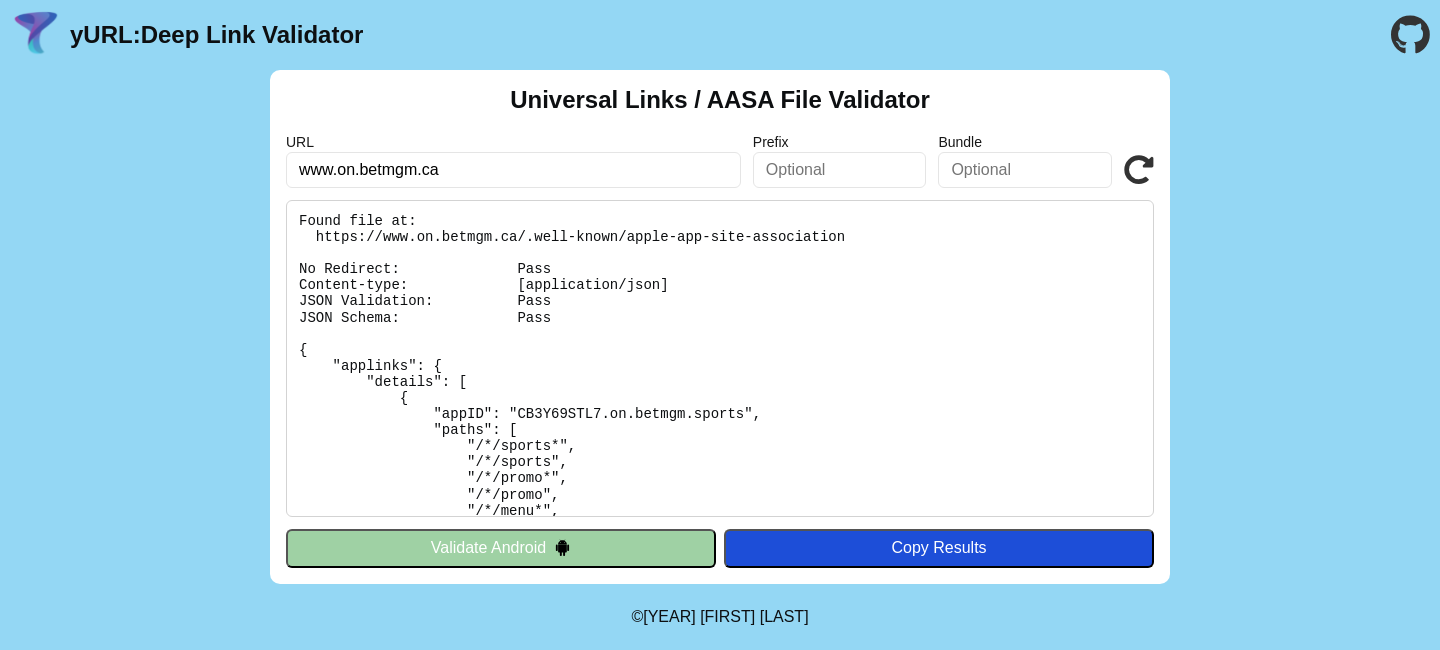 scroll, scrollTop: 0, scrollLeft: 0, axis: both 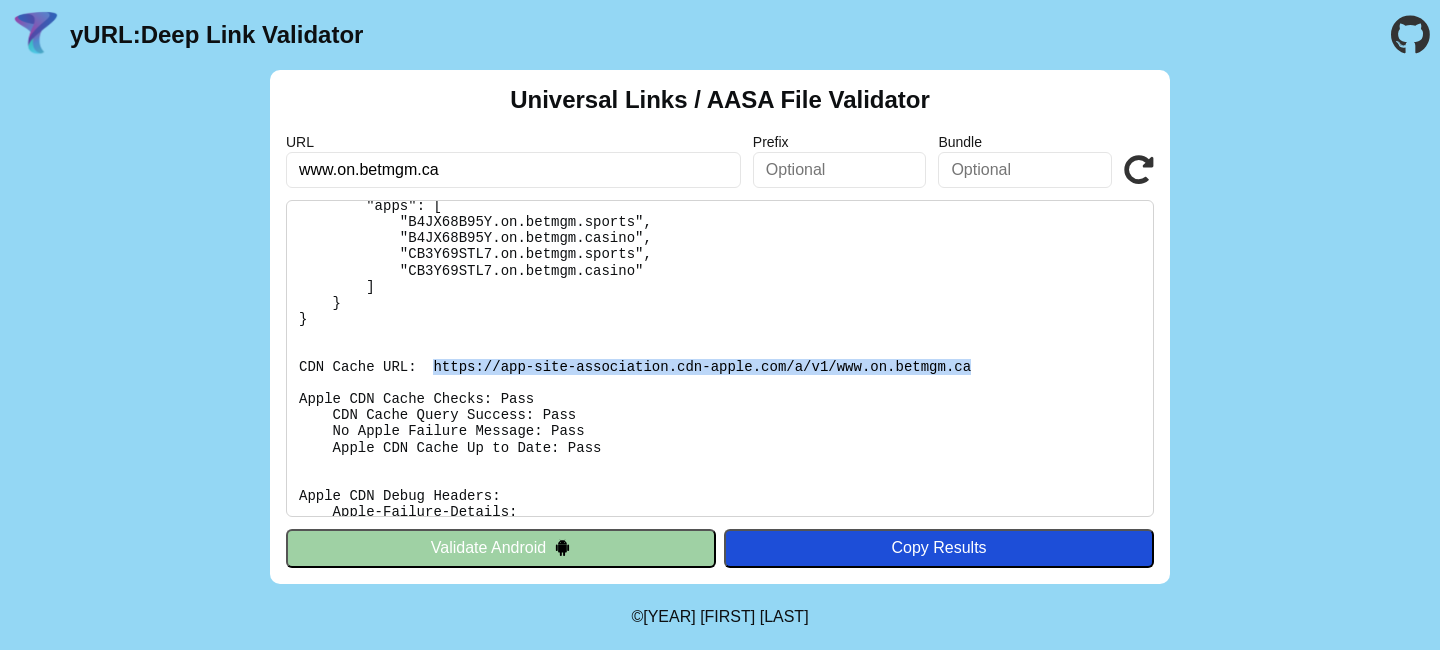 drag, startPoint x: 458, startPoint y: 362, endPoint x: 981, endPoint y: 366, distance: 523.0153 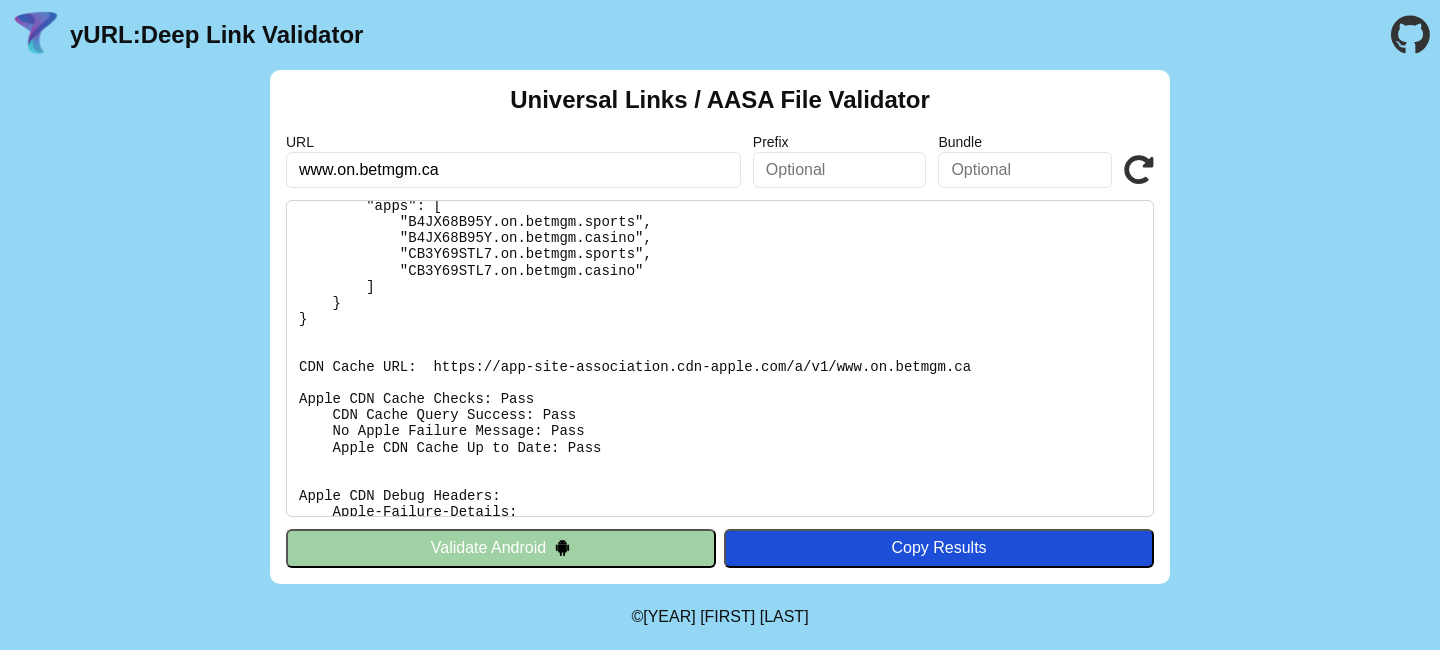 click on "www.on.betmgm.ca" at bounding box center [513, 170] 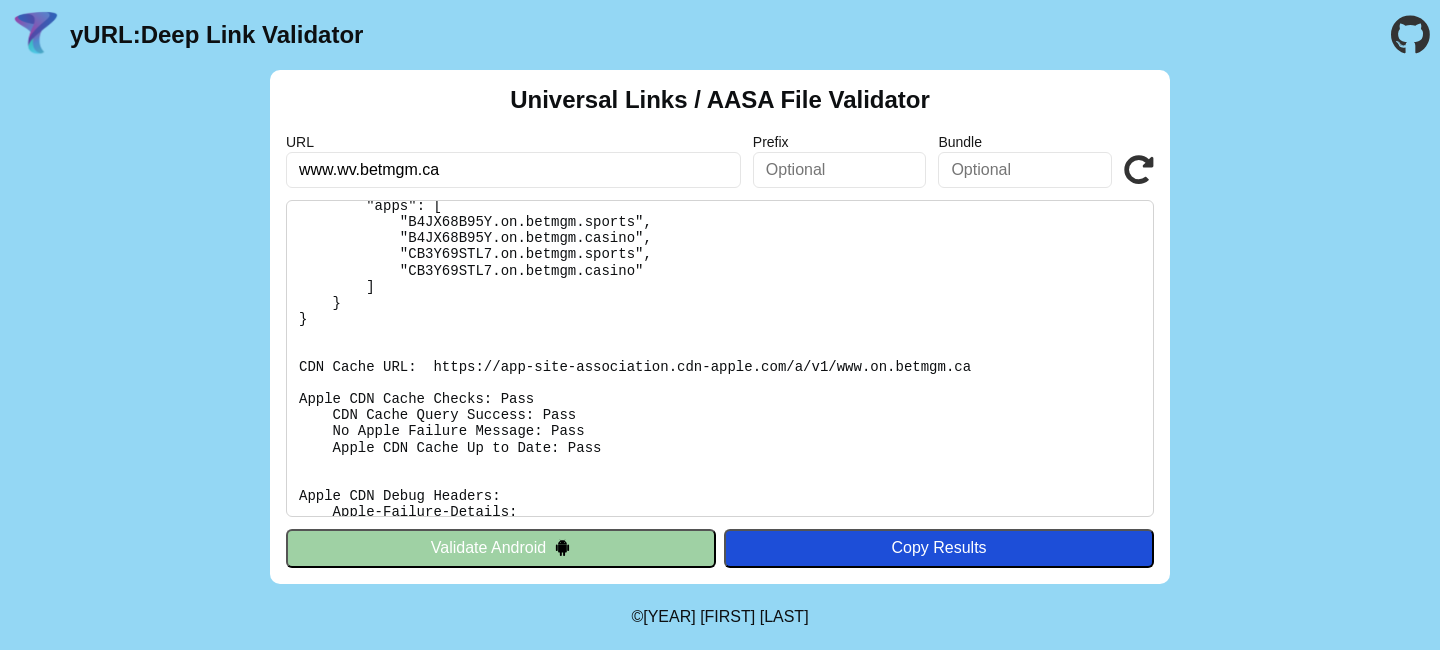 drag, startPoint x: 444, startPoint y: 172, endPoint x: 473, endPoint y: 172, distance: 29 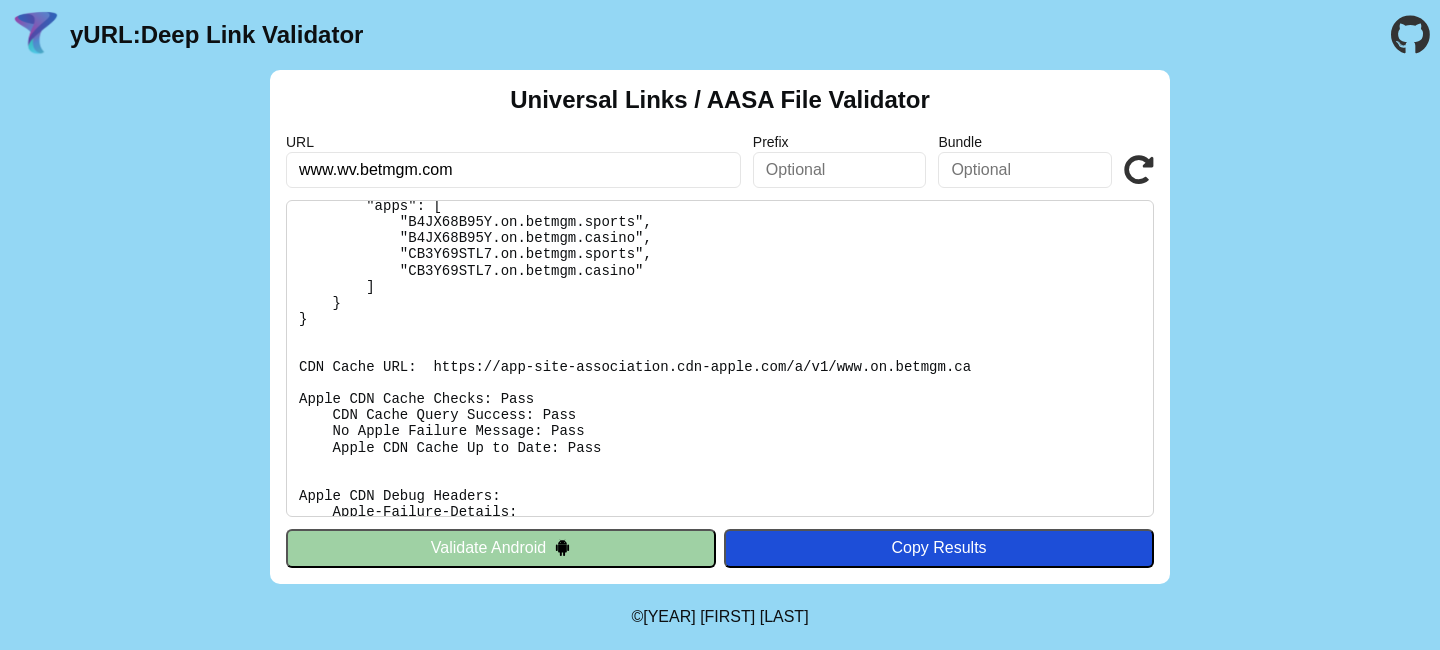 type on "www.wv.betmgm.com" 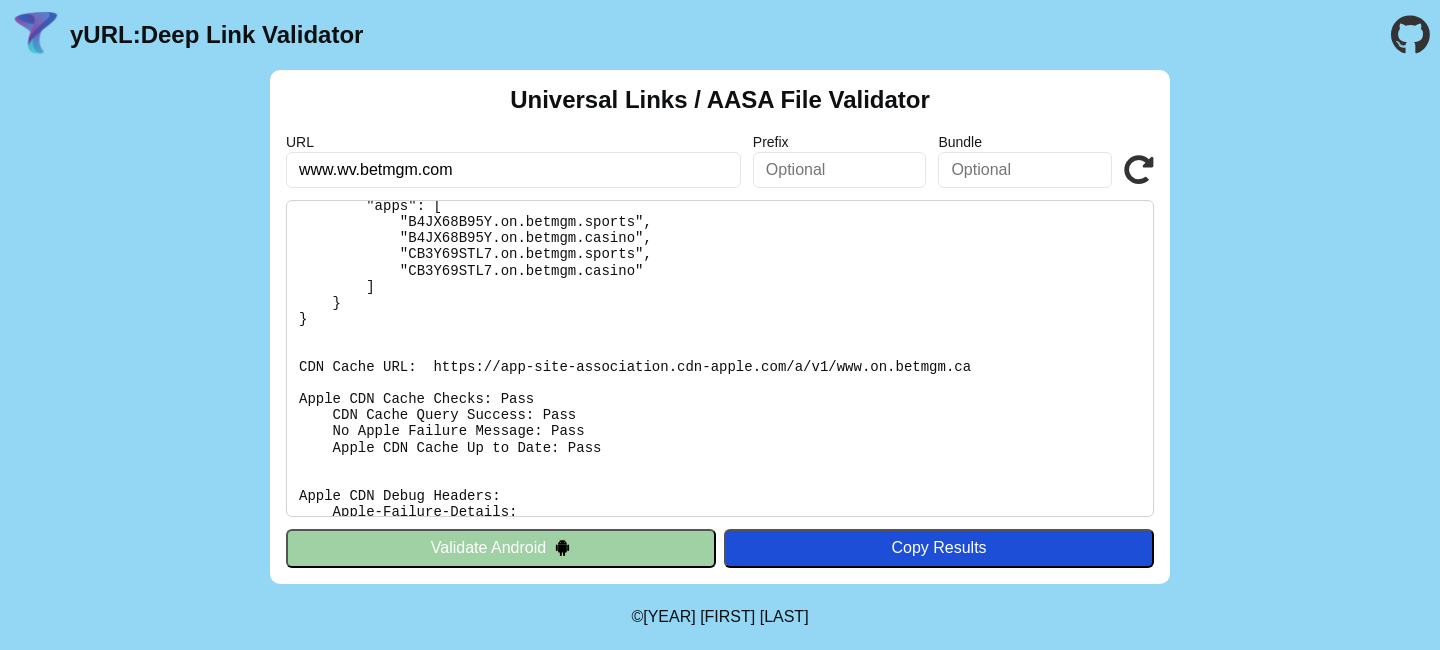 click on "Validate" at bounding box center [0, 0] 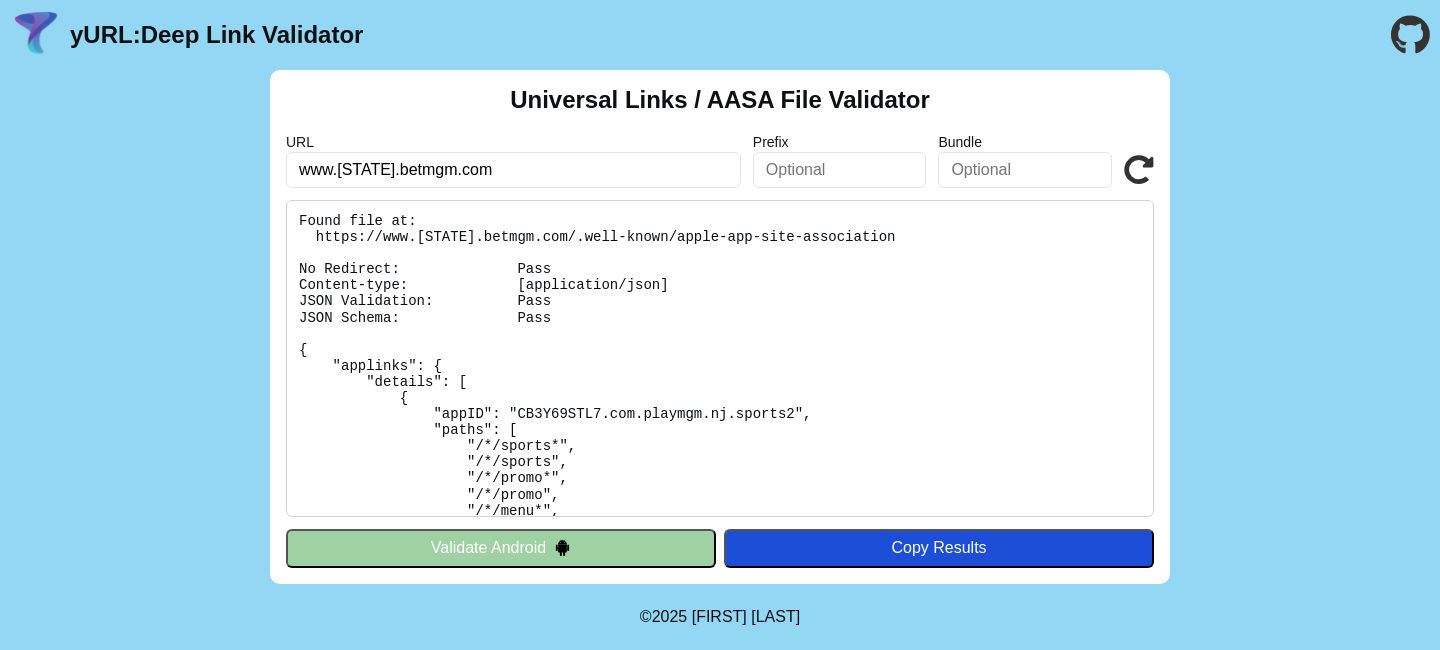 scroll, scrollTop: 0, scrollLeft: 0, axis: both 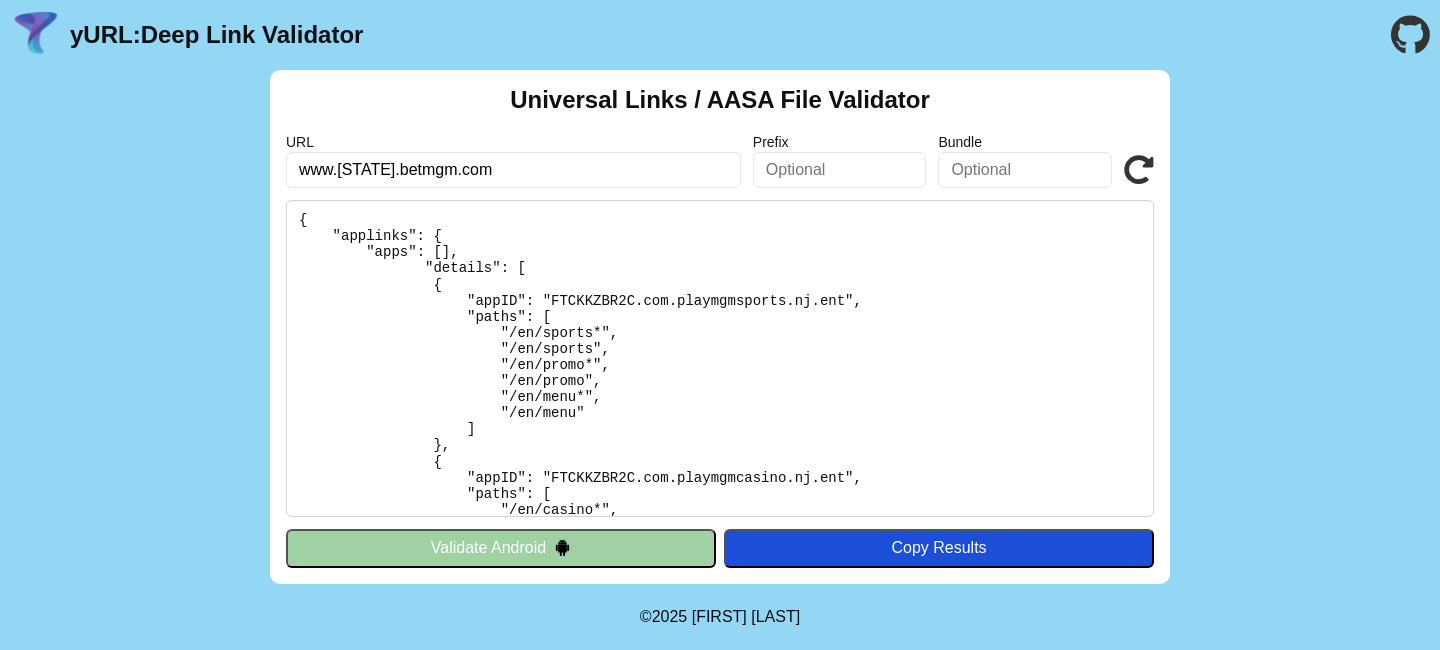 click on "www.[STATE].betmgm.com" at bounding box center (513, 170) 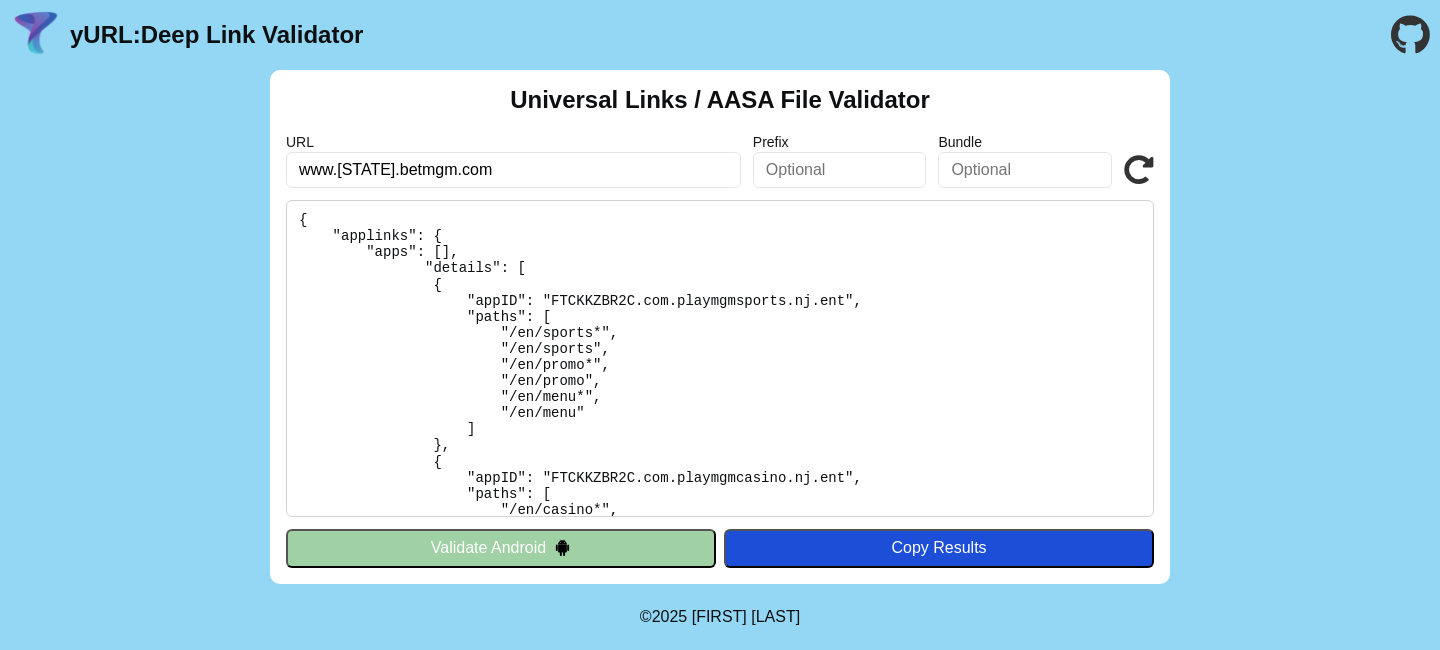 type on "www.nj.betmgm.com" 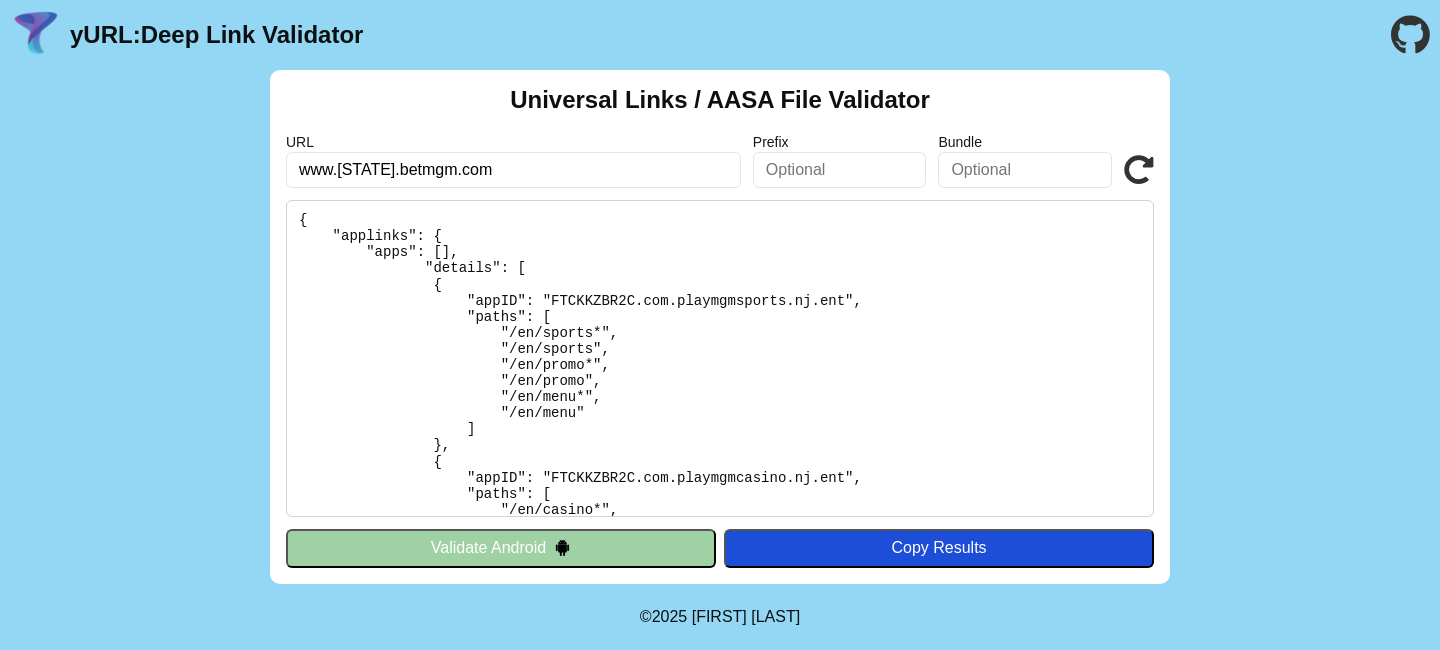 click on "Validate" at bounding box center (0, 0) 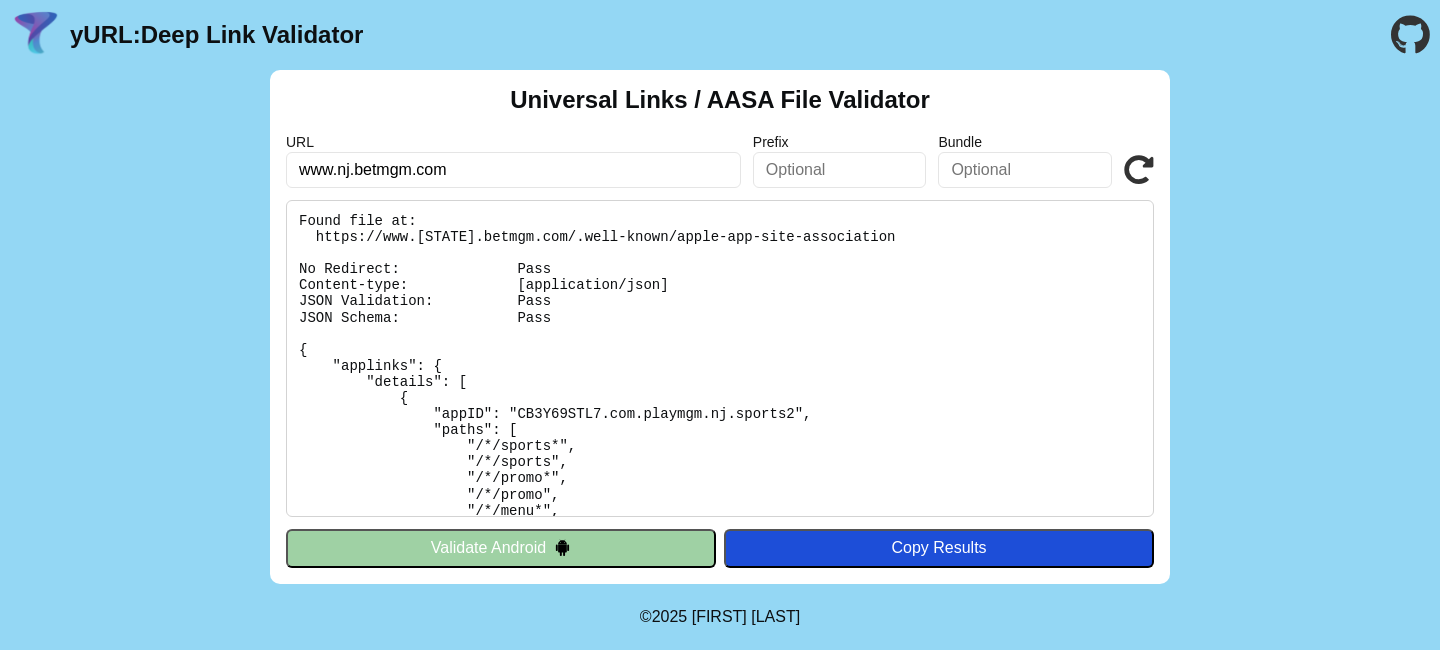 scroll, scrollTop: 0, scrollLeft: 0, axis: both 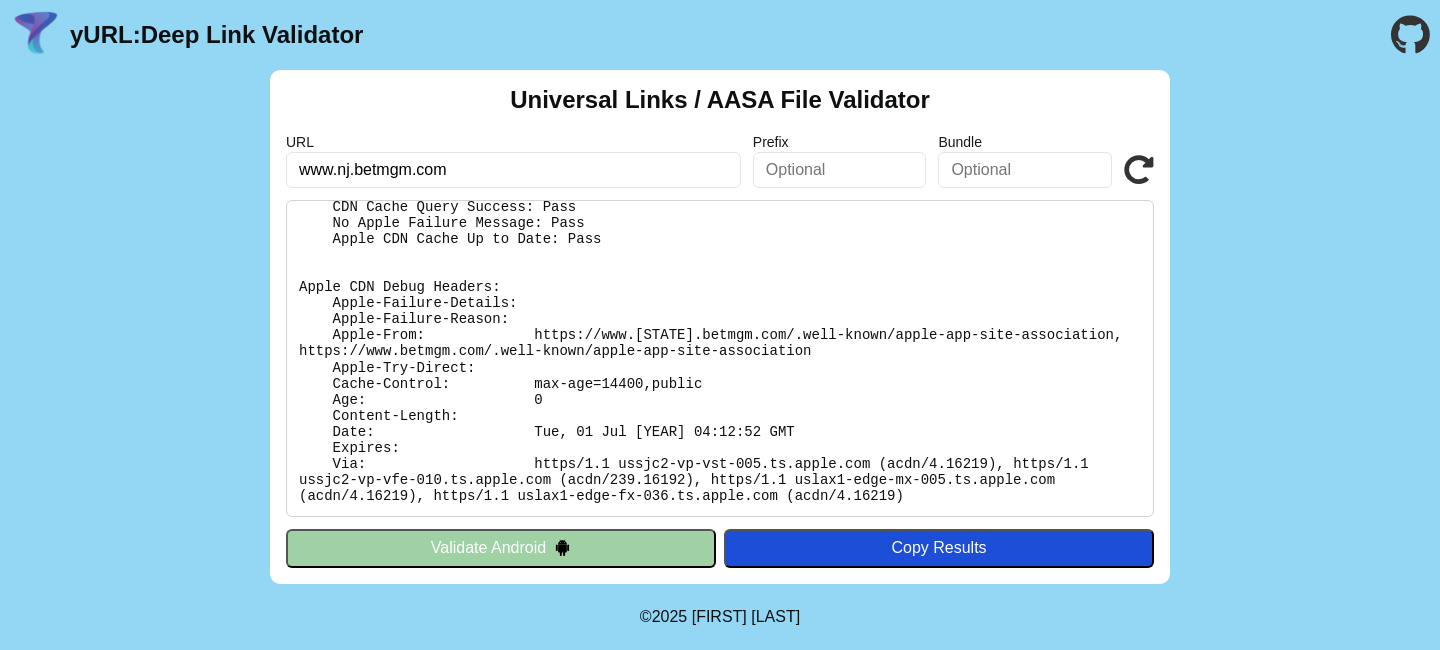 click on "www.nj.betmgm.com" at bounding box center [513, 170] 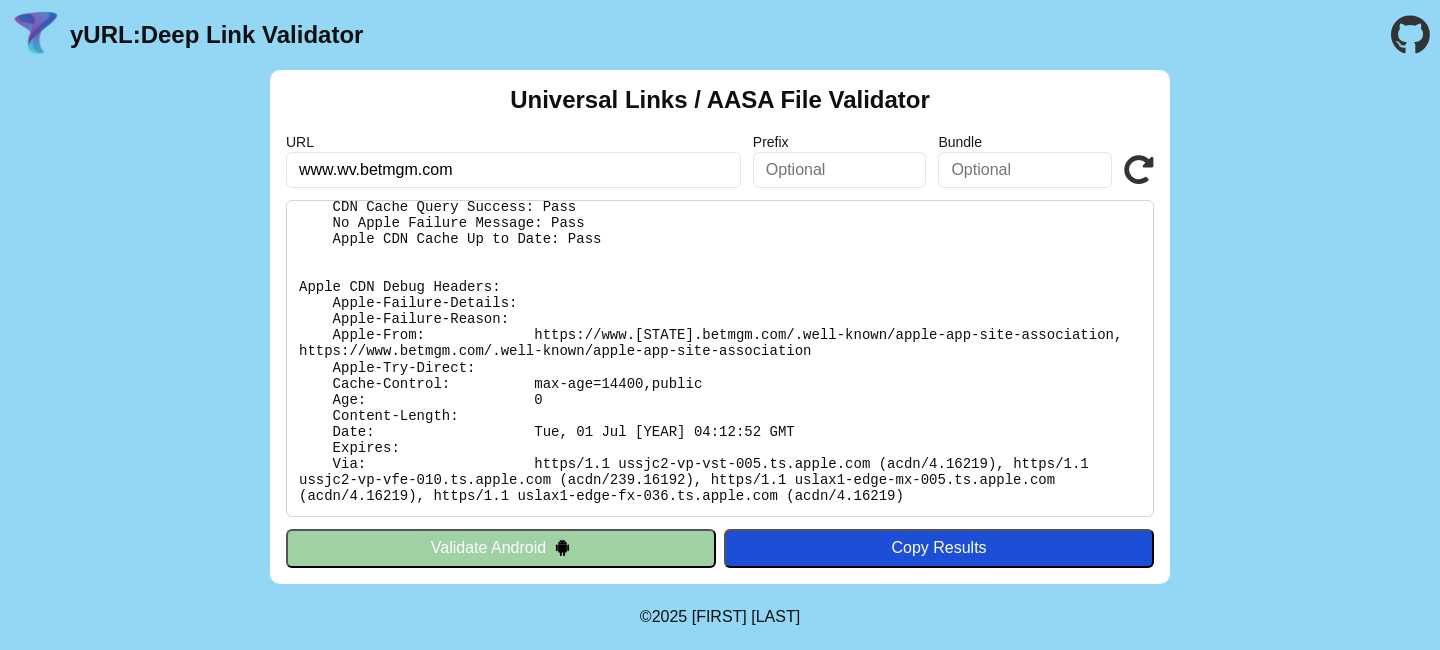 type on "www.[STATE].betmgm.com" 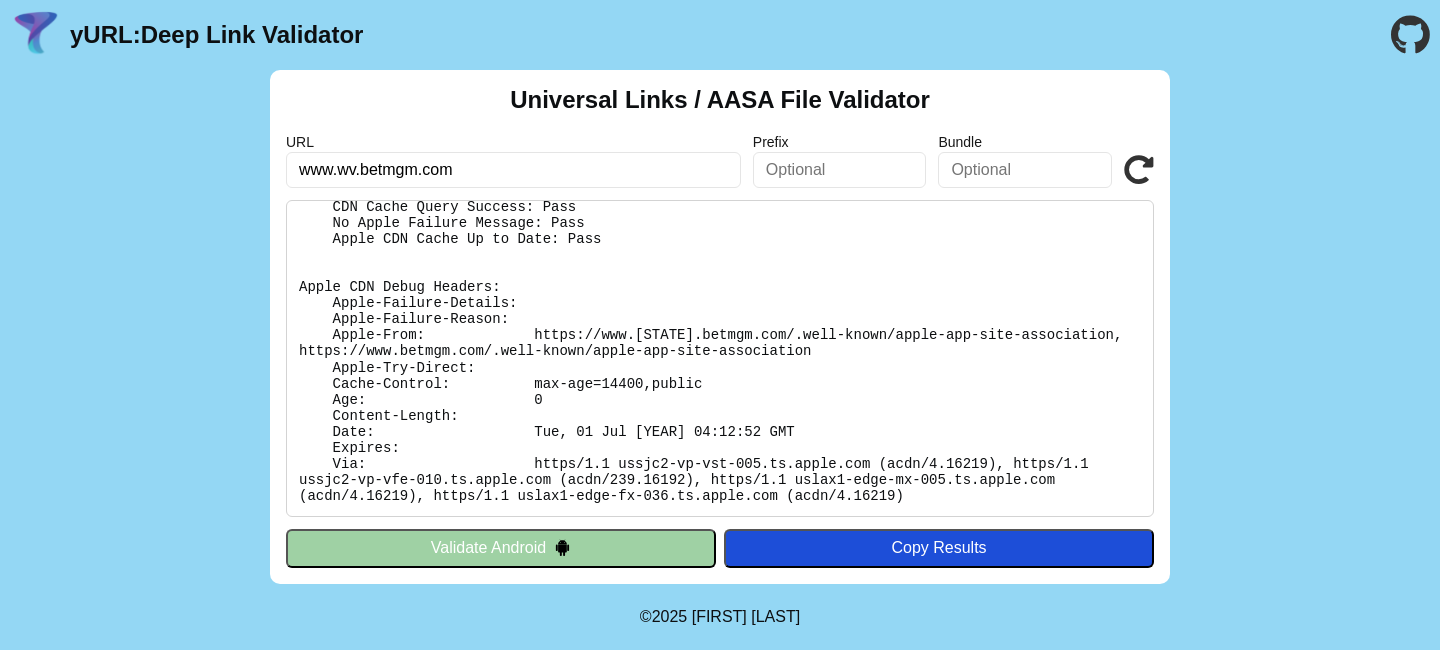 click on "Validate" at bounding box center [0, 0] 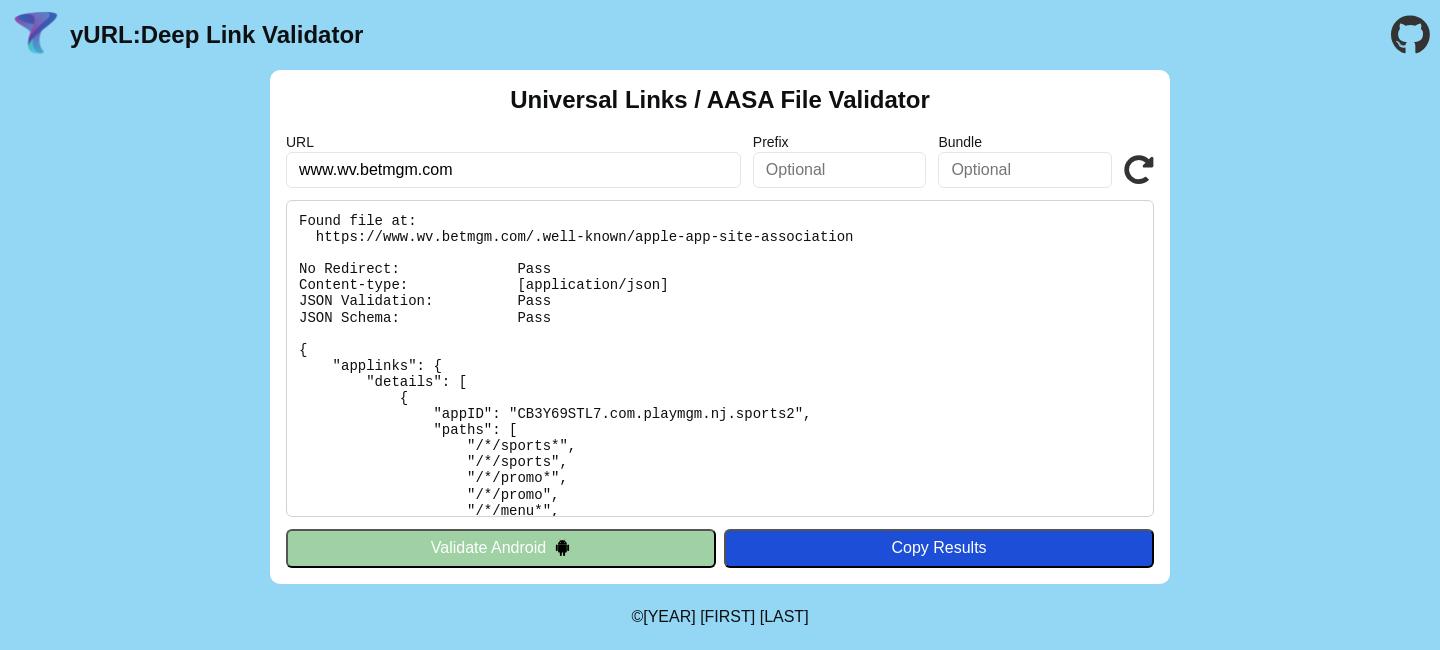 scroll, scrollTop: 0, scrollLeft: 0, axis: both 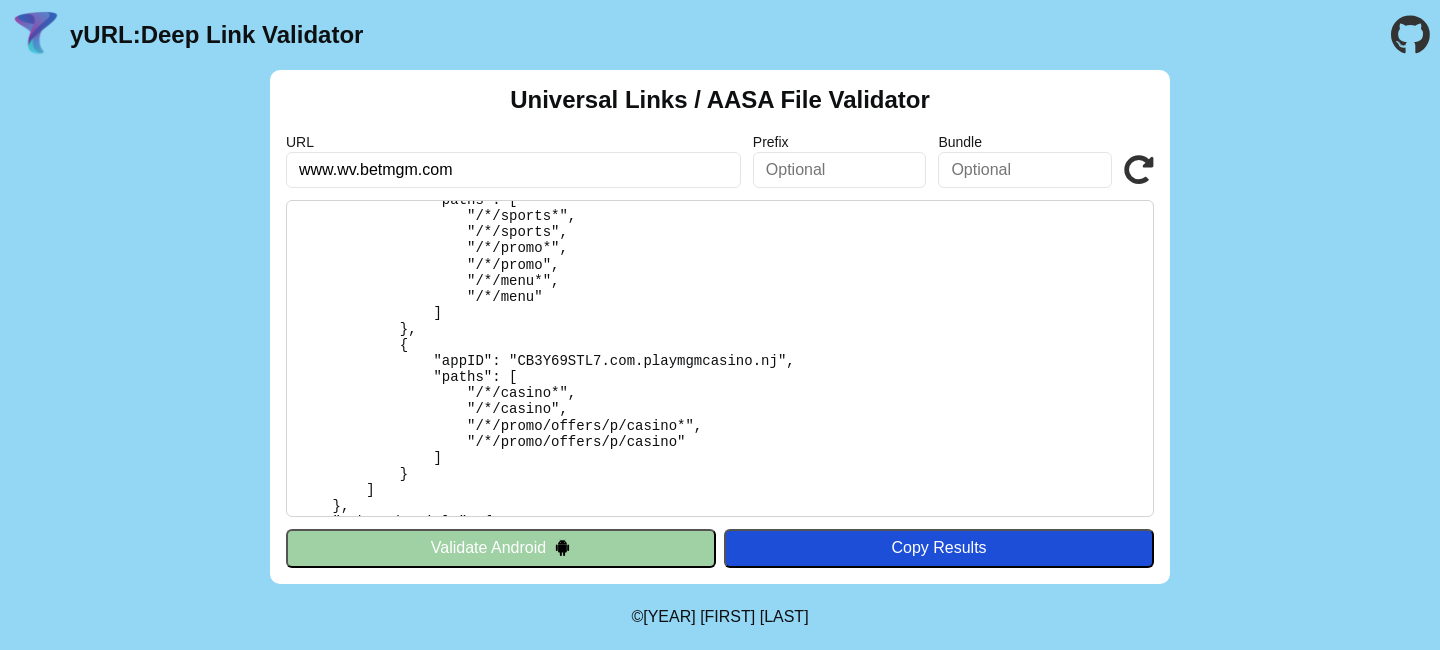 click on "www.wv.betmgm.com" at bounding box center [513, 170] 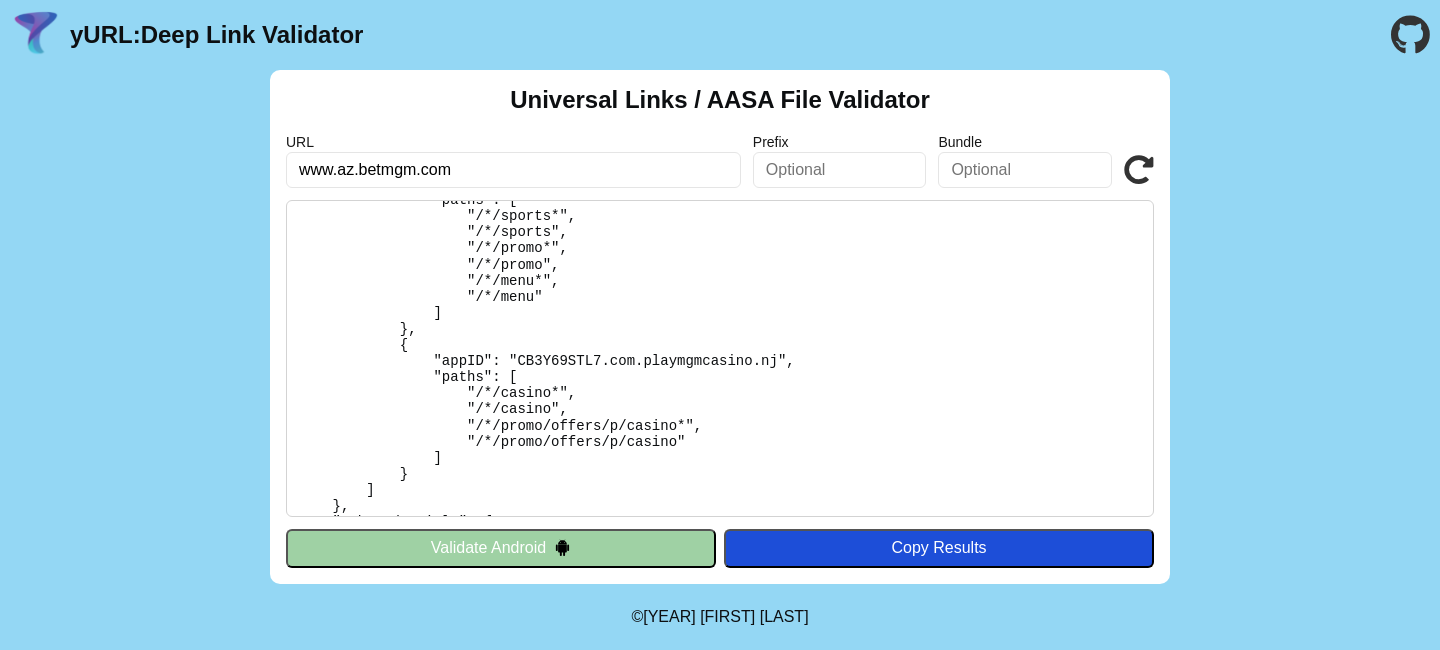 type on "www.az.betmgm.com" 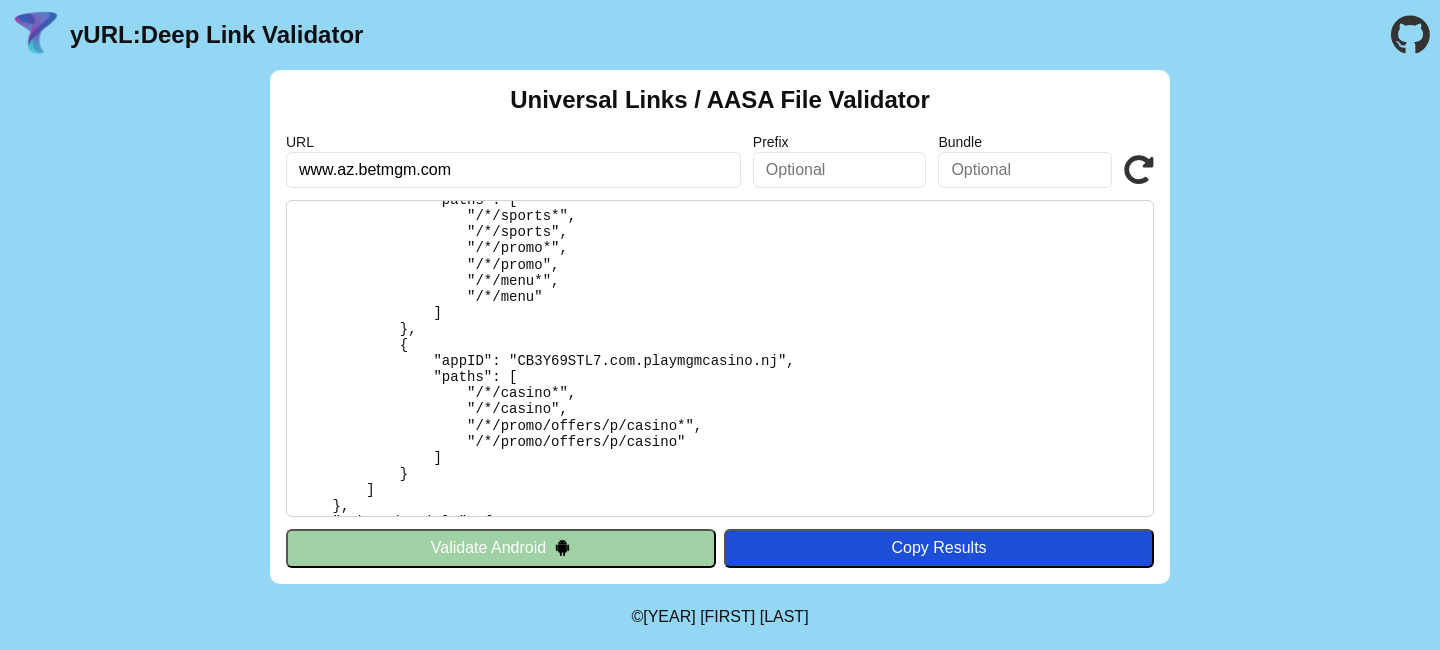 click on "Validate" at bounding box center (0, 0) 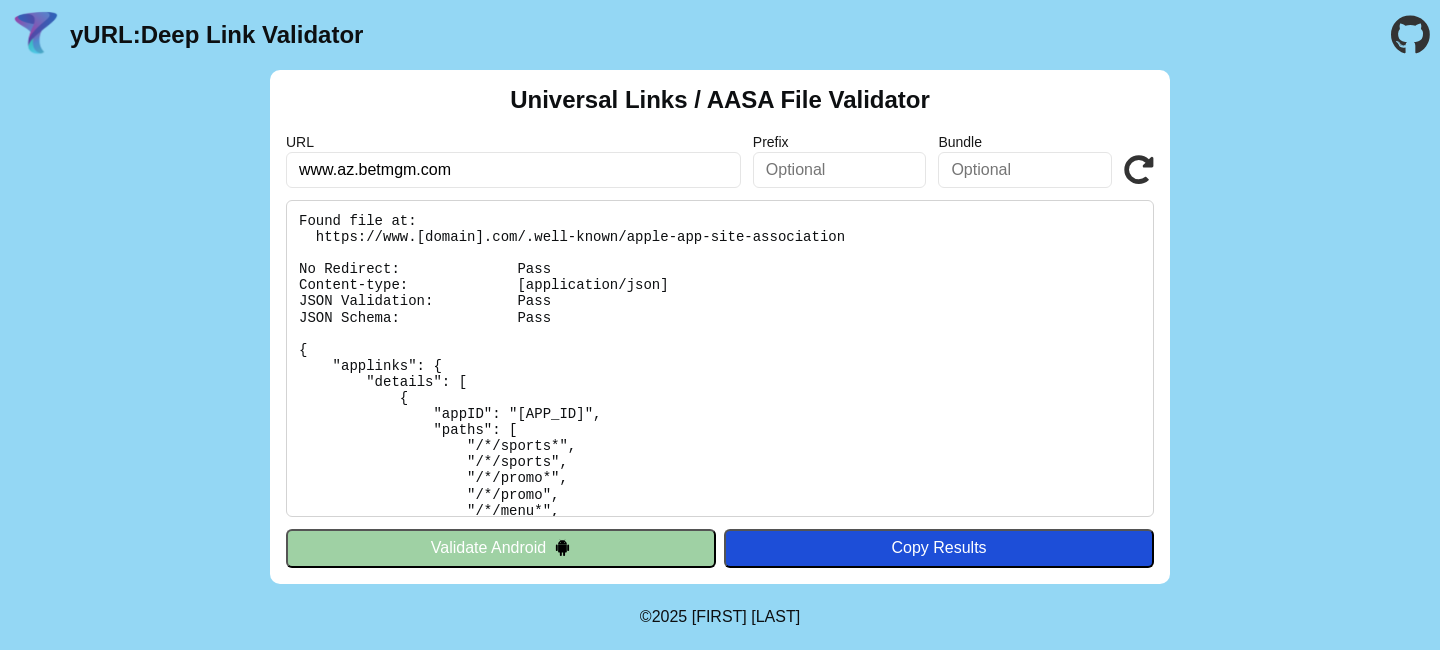 scroll, scrollTop: 0, scrollLeft: 0, axis: both 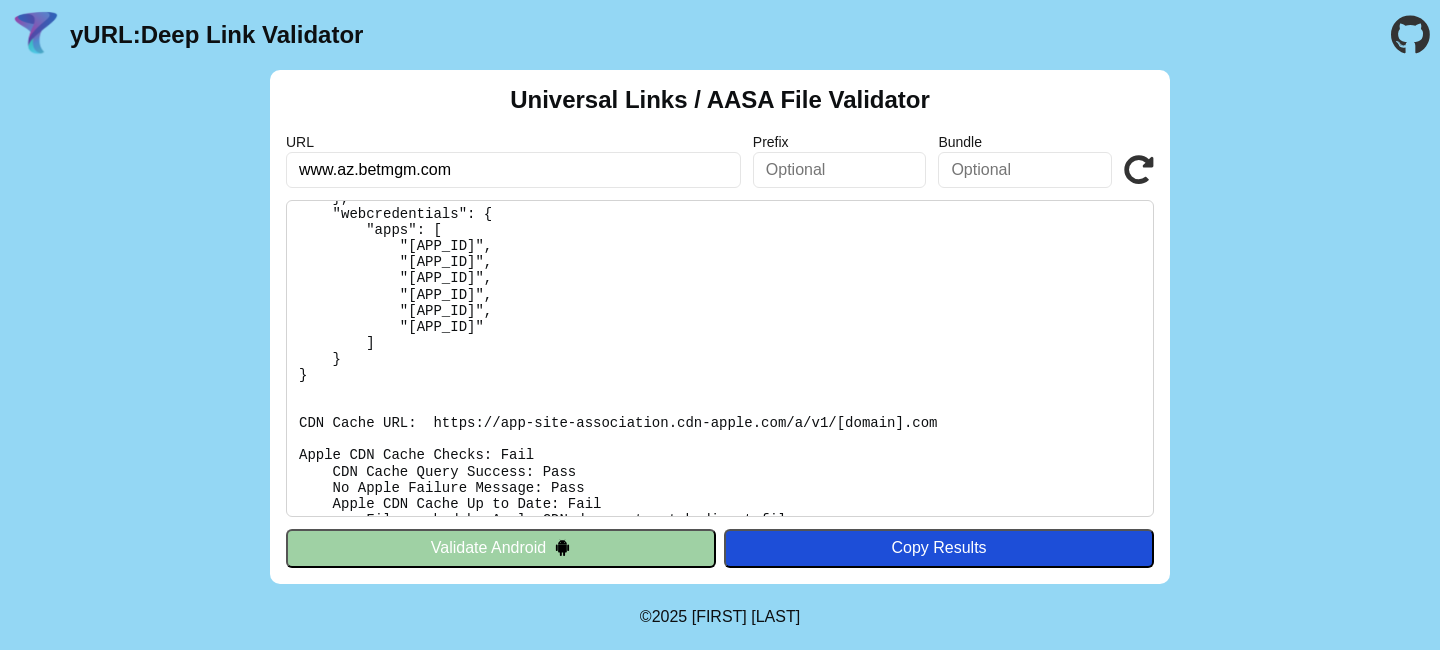 click on "www.az.betmgm.com" at bounding box center (513, 170) 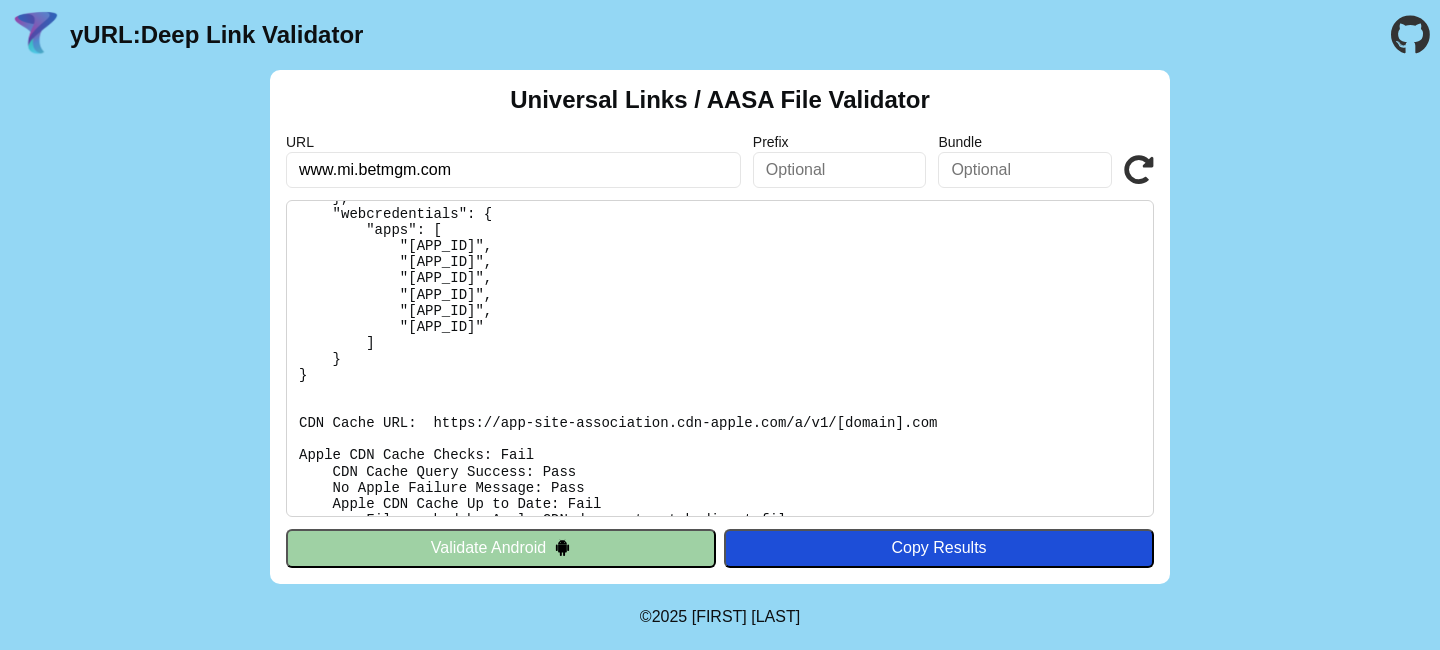 type on "www.mi.betmgm.com" 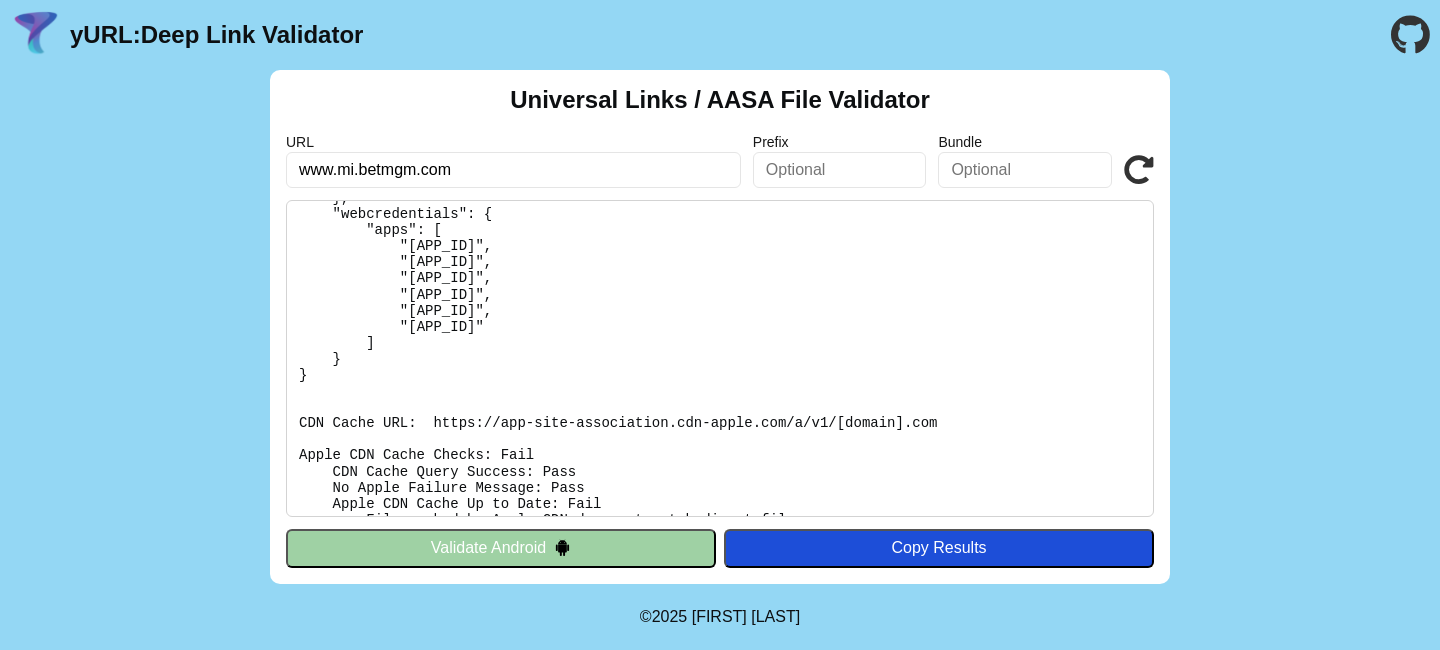 click on "Validate" at bounding box center (0, 0) 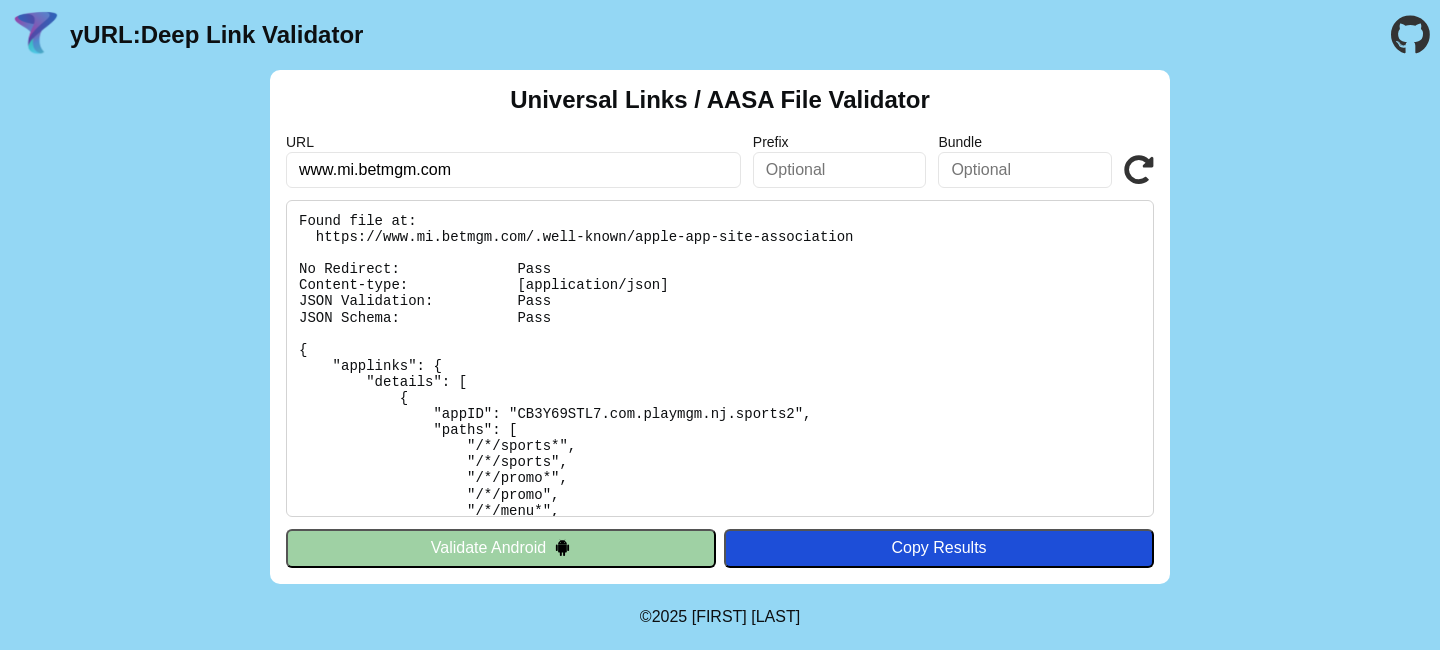 scroll, scrollTop: 0, scrollLeft: 0, axis: both 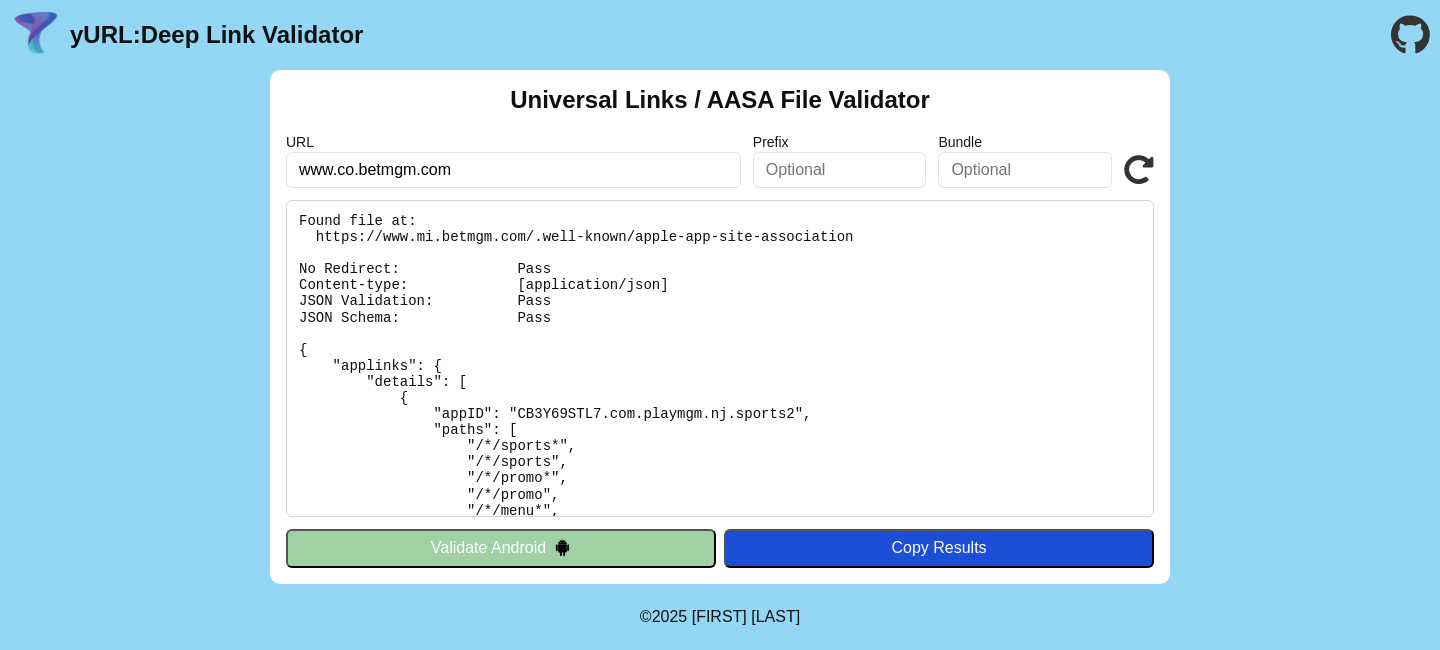type on "www.co.betmgm.com" 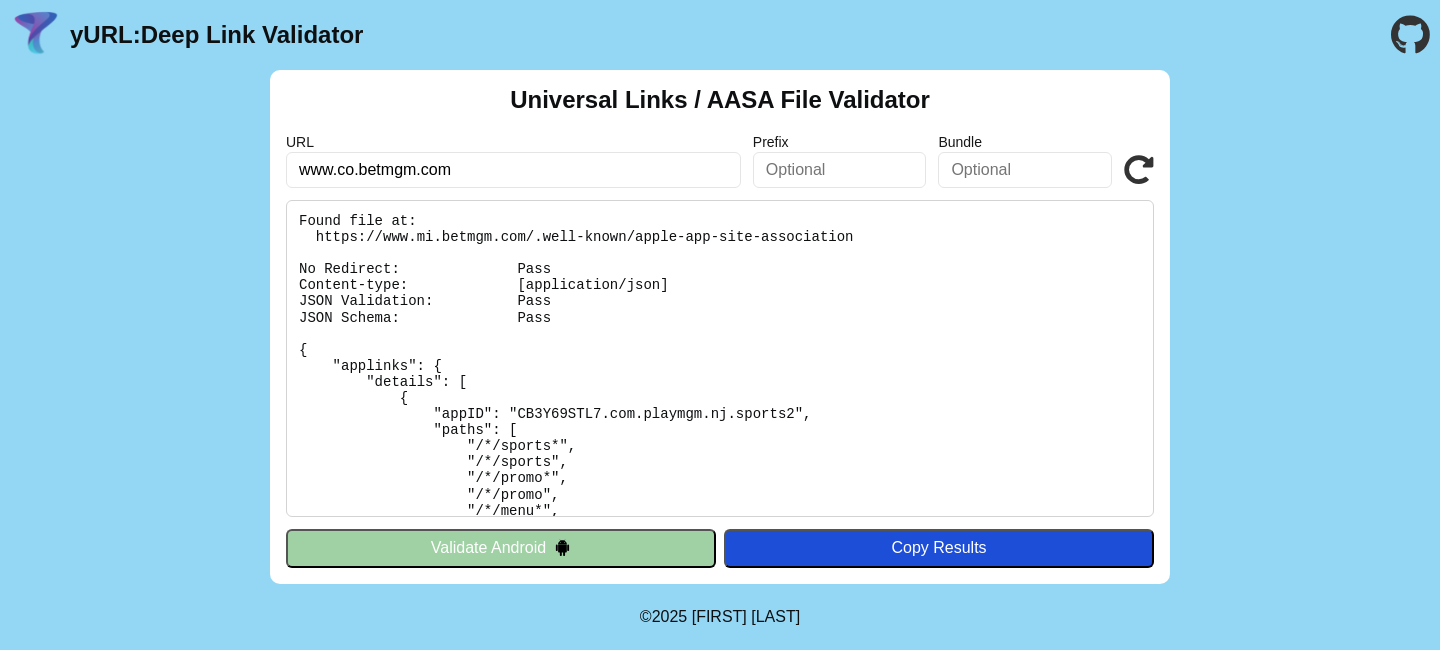 click on "Validate" at bounding box center (0, 0) 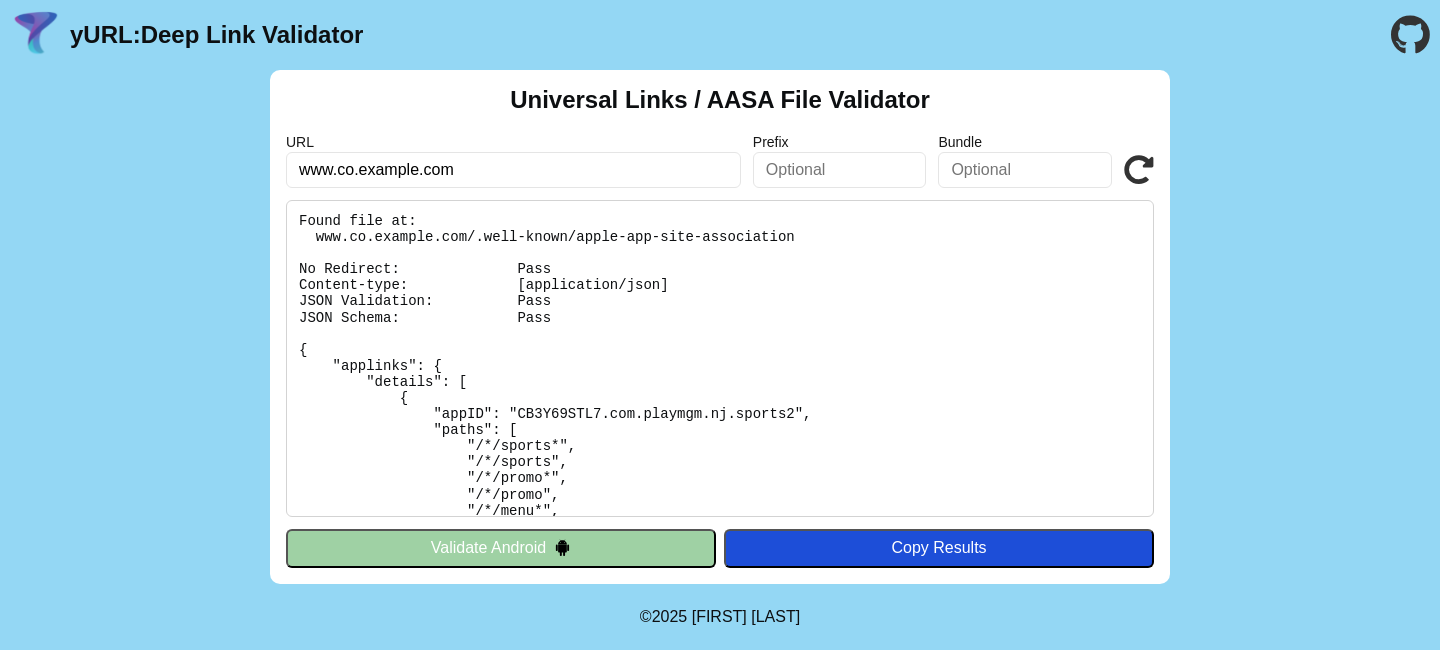 scroll, scrollTop: 0, scrollLeft: 0, axis: both 